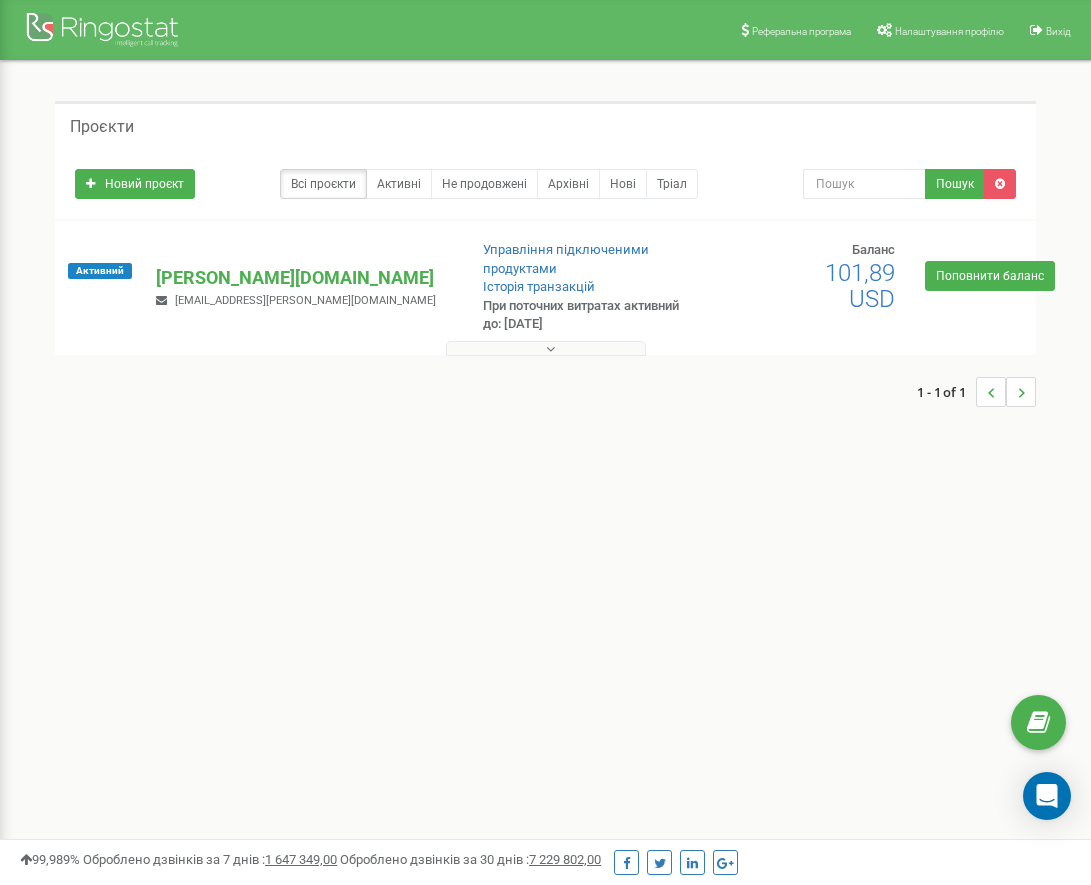 scroll, scrollTop: 0, scrollLeft: 0, axis: both 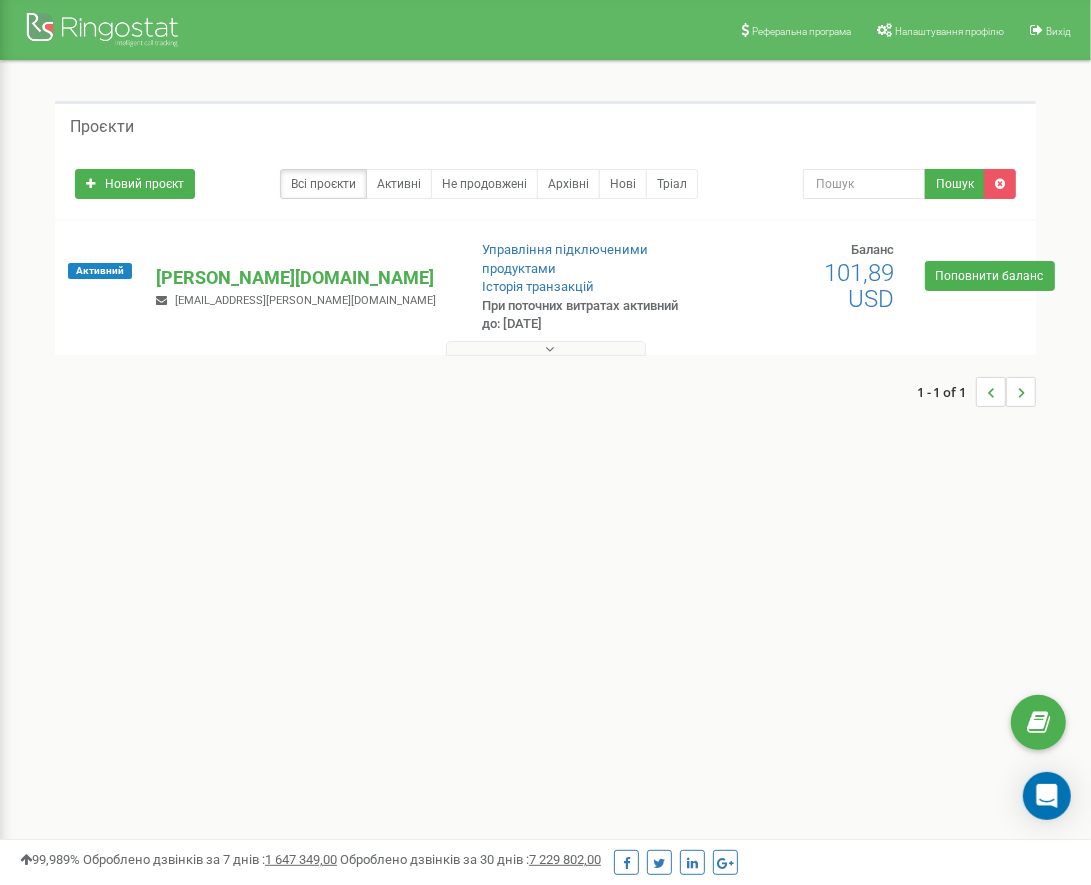 click at bounding box center (546, 348) 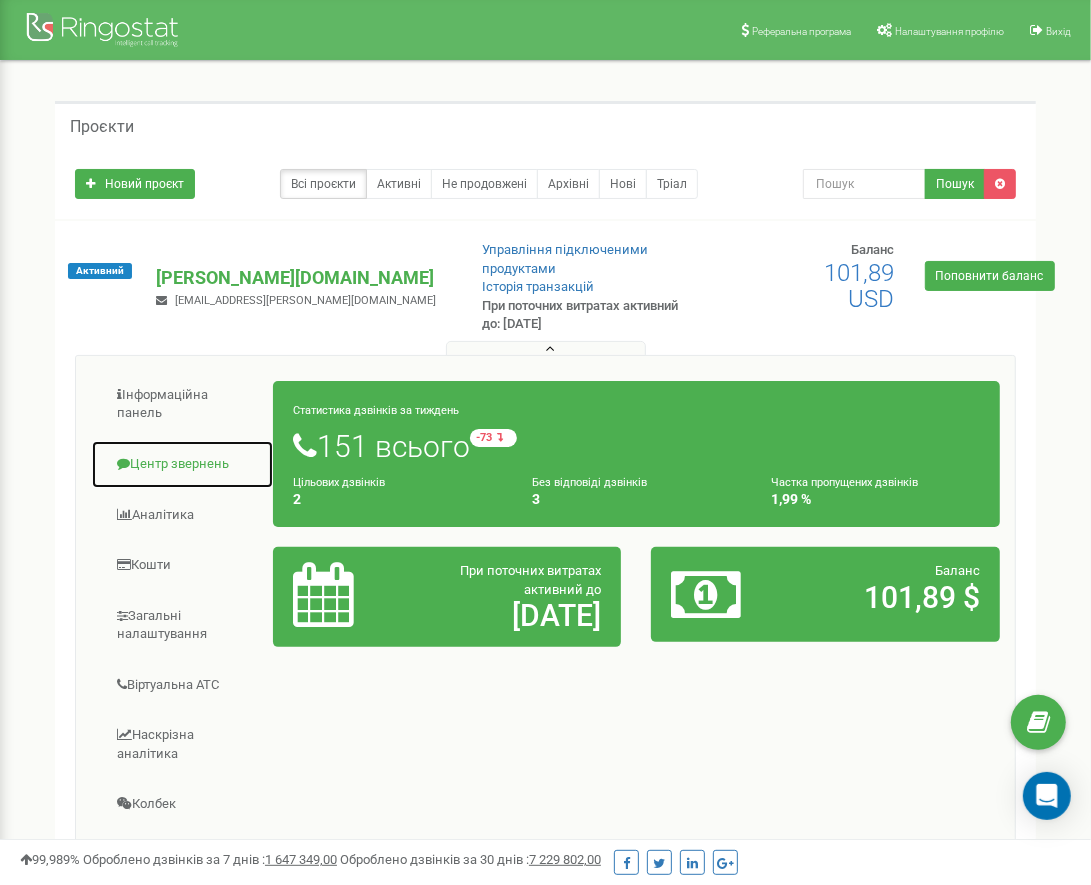 click on "Центр звернень" at bounding box center [182, 464] 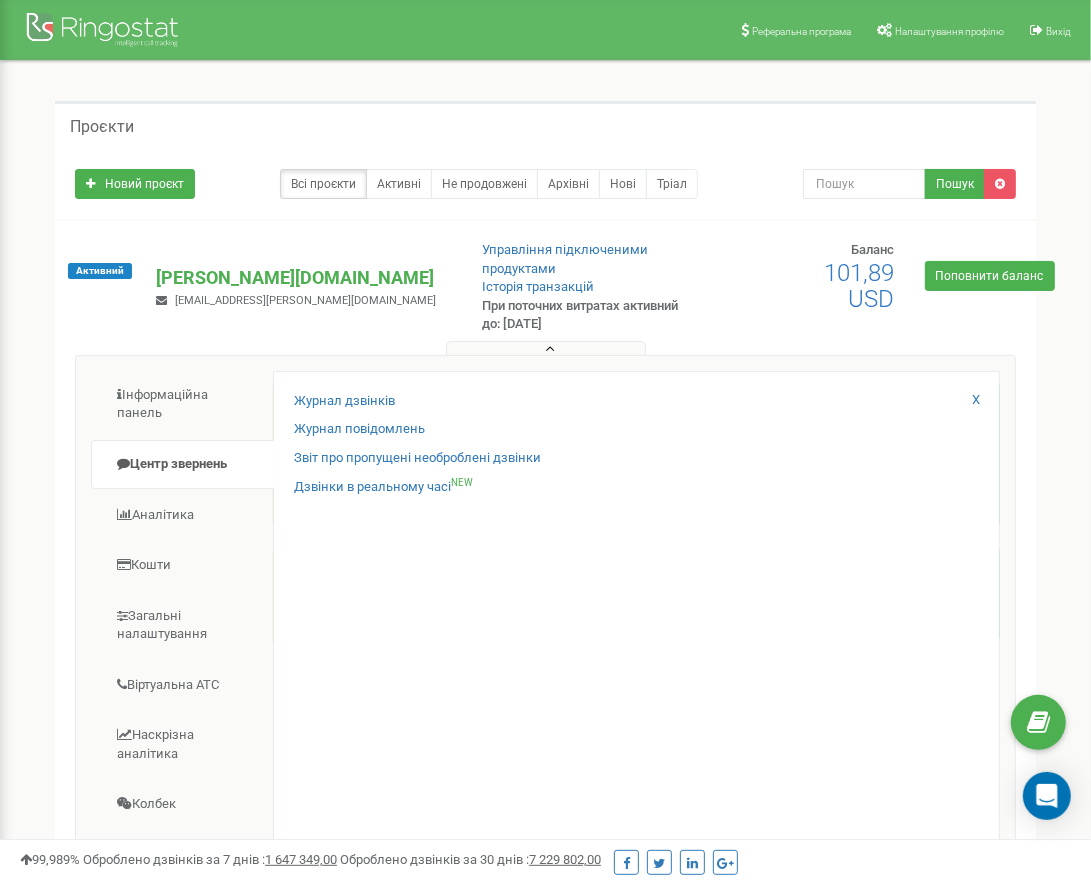 click on "Журнал дзвінків
Журнал повідомлень
Звіт про пропущені необроблені дзвінки
Дзвінки в реальному часі  NEW
X" at bounding box center [636, 722] 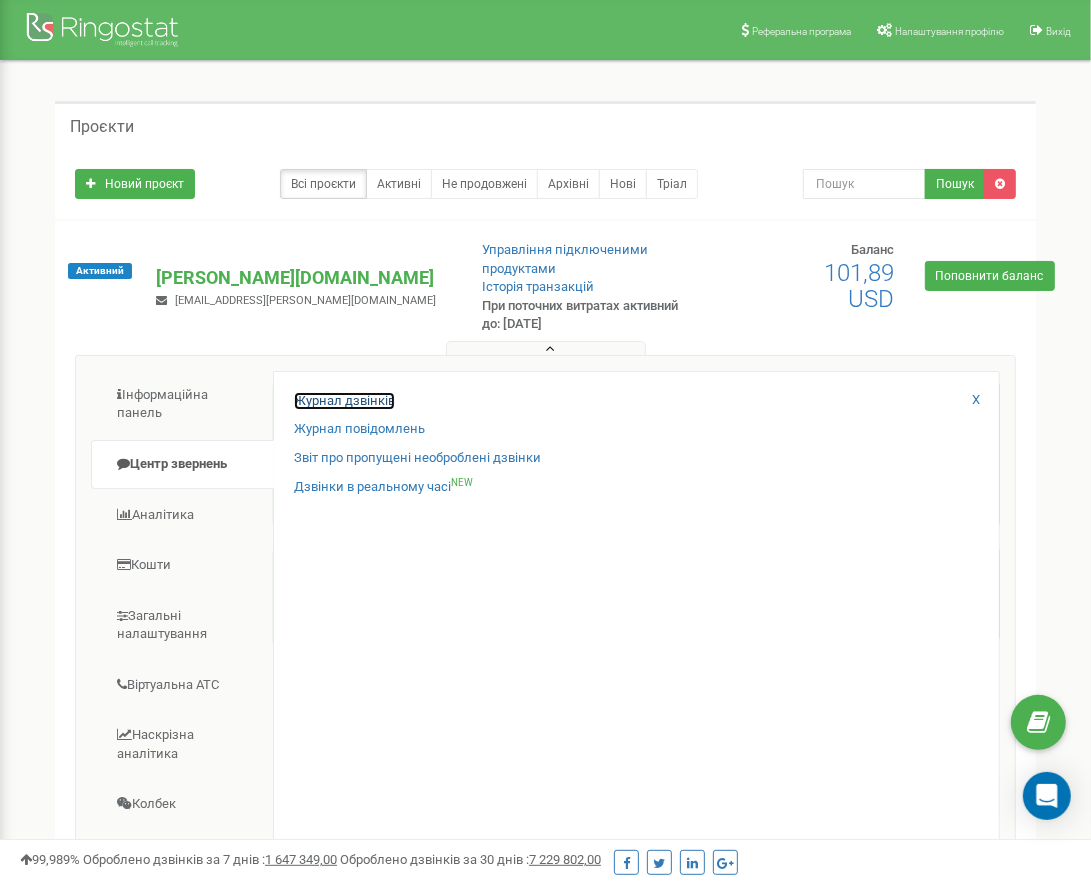 click on "Журнал дзвінків" at bounding box center [344, 401] 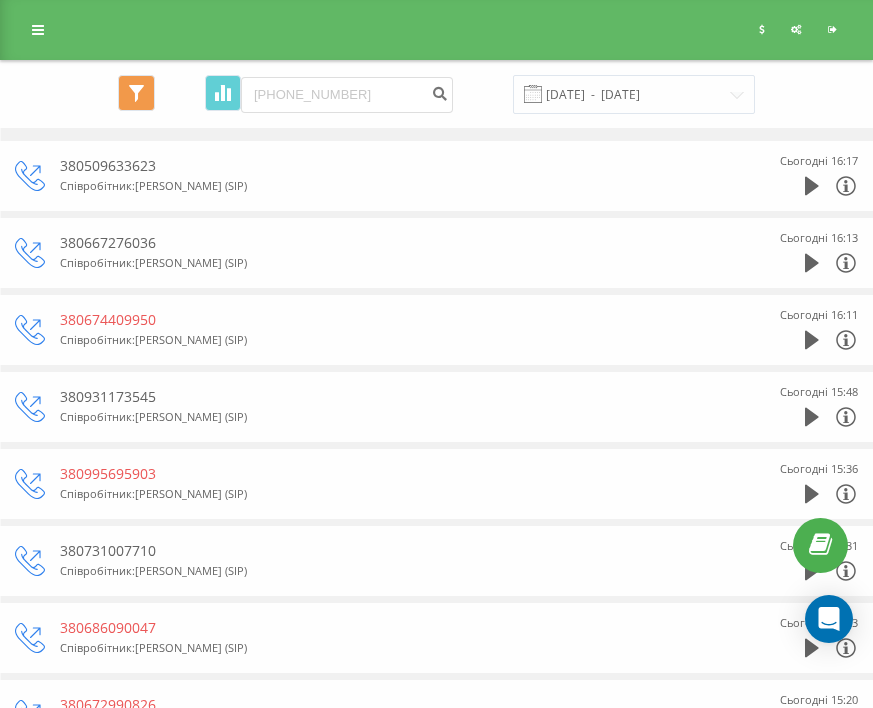 scroll, scrollTop: 0, scrollLeft: 0, axis: both 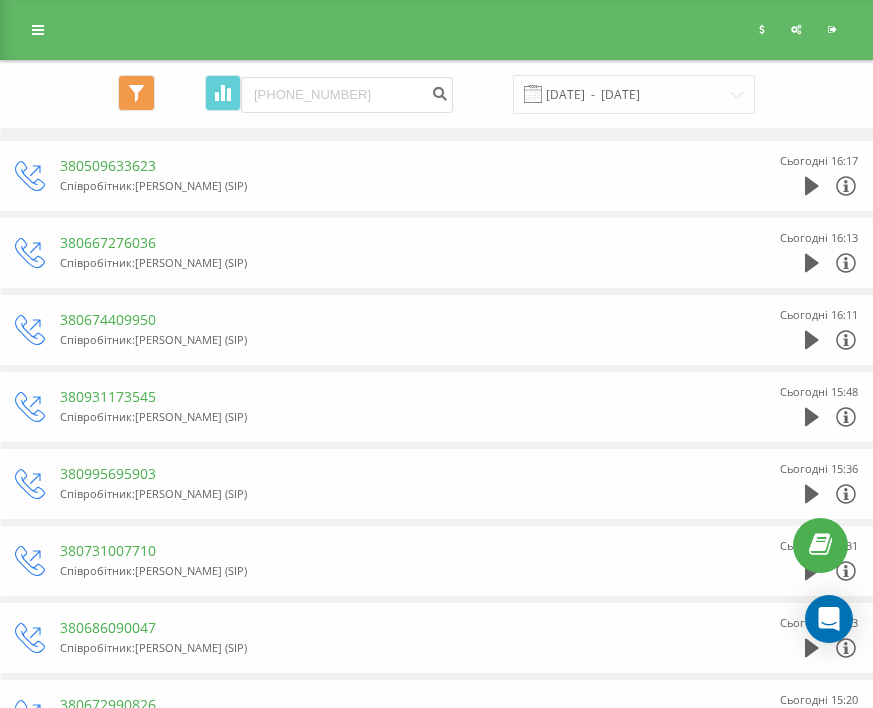 type on "[PHONE_NUMBER]" 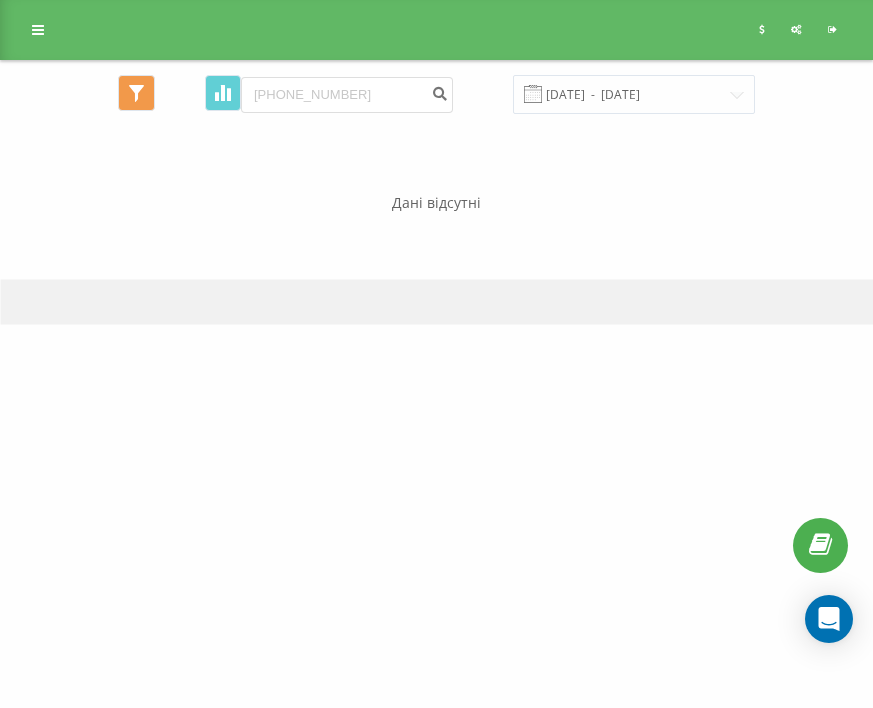 scroll, scrollTop: 0, scrollLeft: 0, axis: both 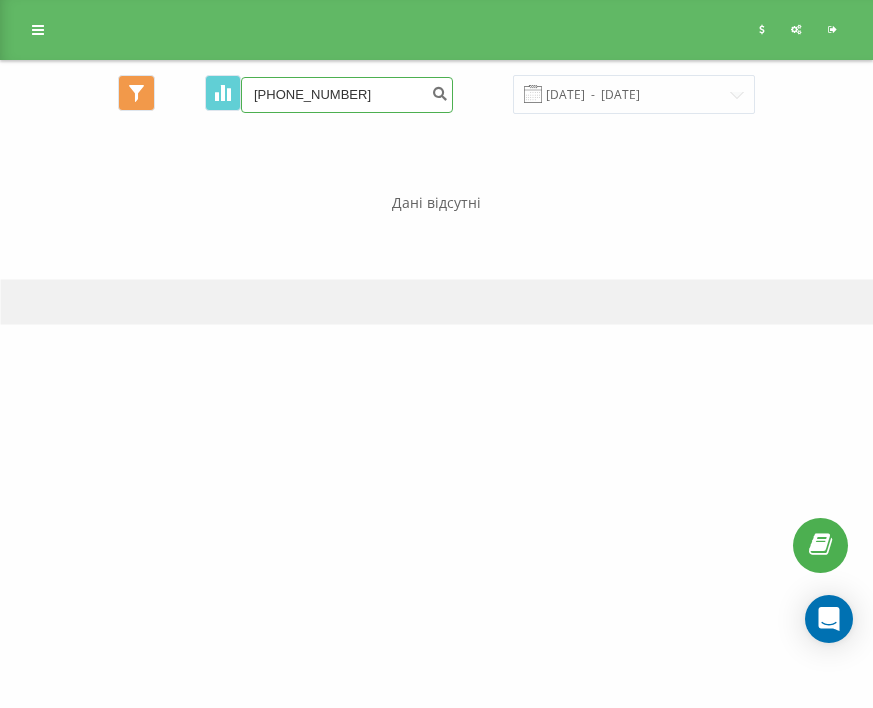 click on "[PHONE_NUMBER]" at bounding box center [347, 95] 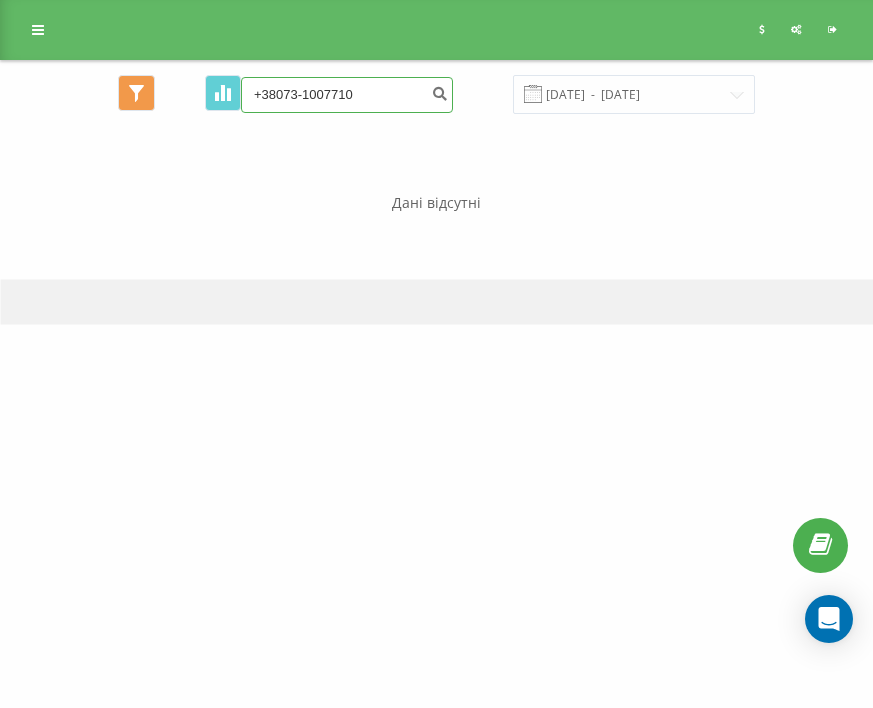 click on "+38073-1007710" at bounding box center [347, 95] 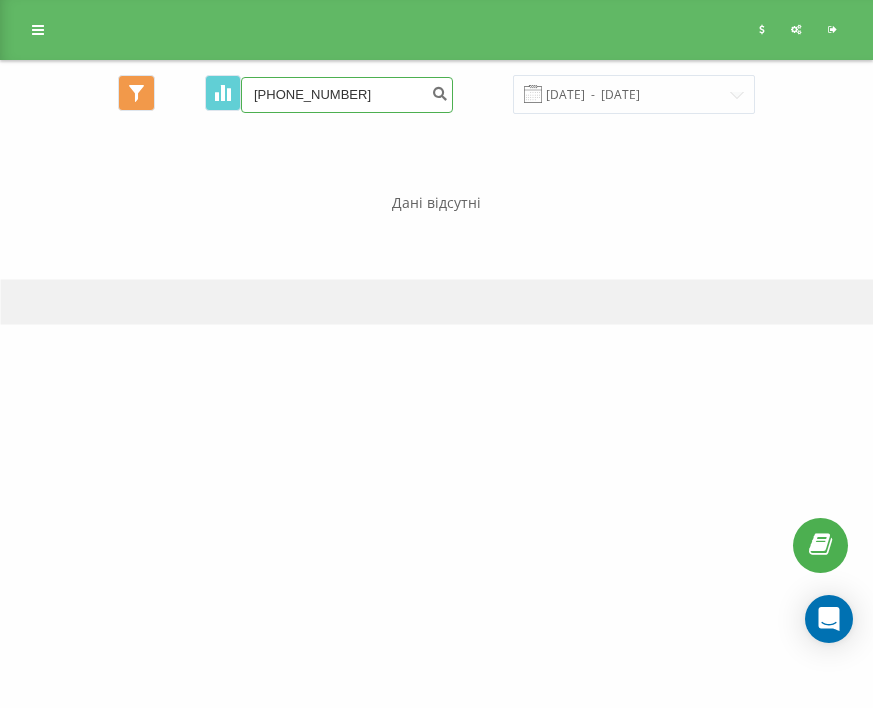 click on "+380731007710" at bounding box center [347, 95] 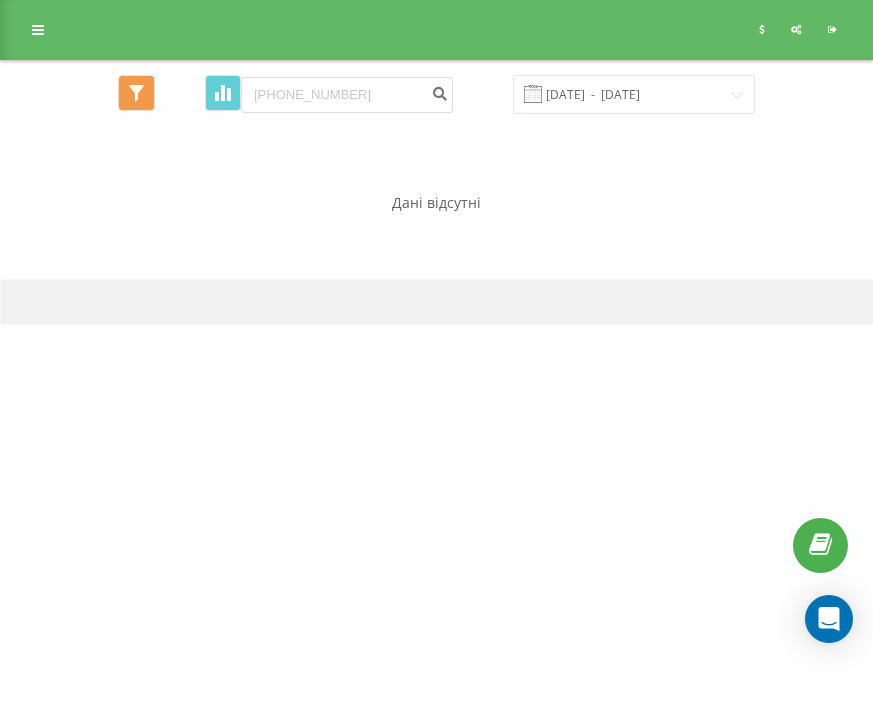 scroll, scrollTop: 0, scrollLeft: 0, axis: both 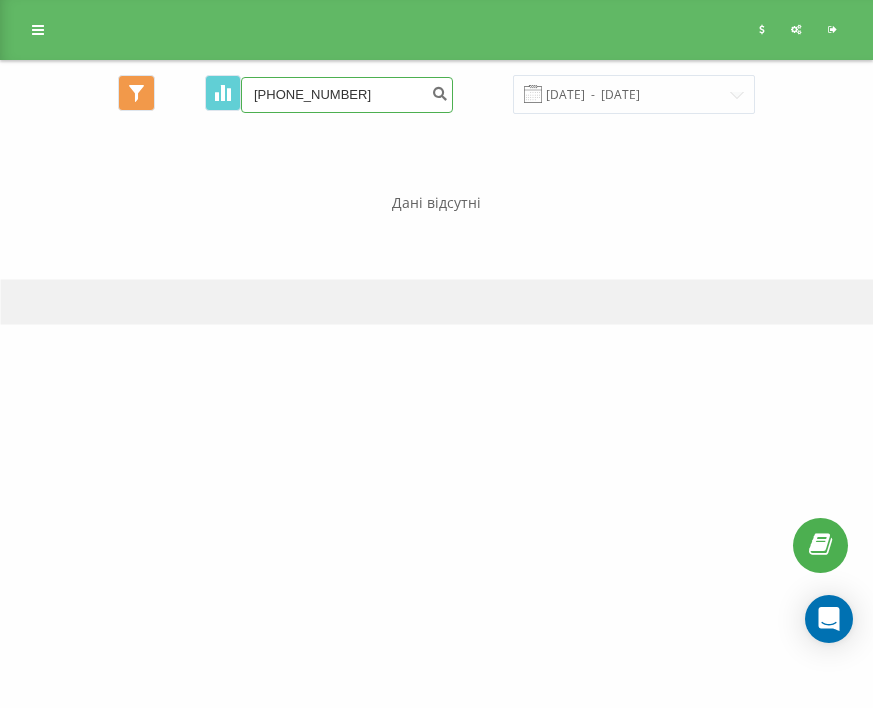 click on "[PHONE_NUMBER]" at bounding box center [347, 95] 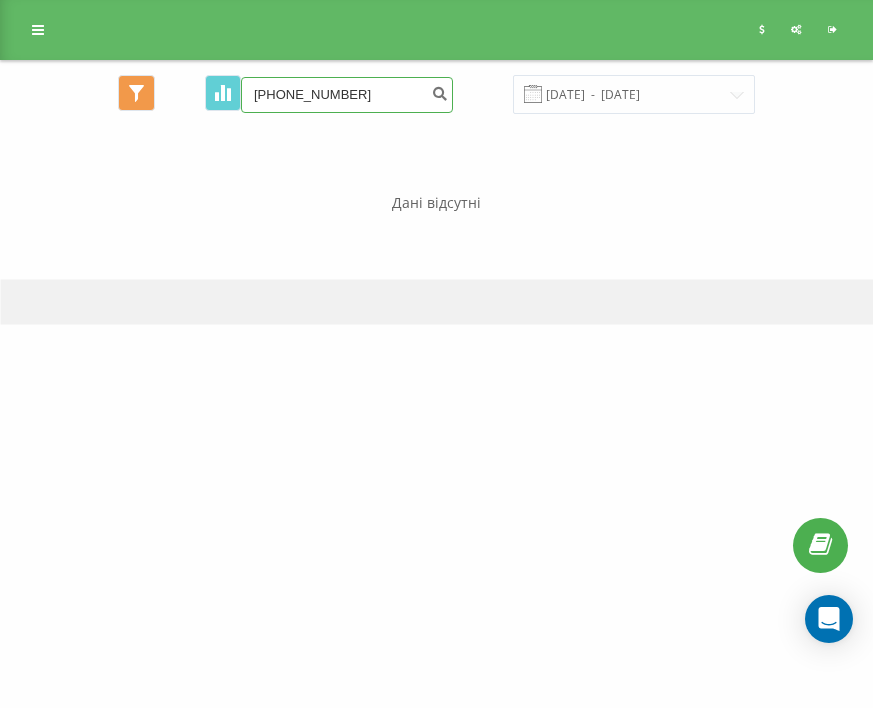 click on "[PHONE_NUMBER]" at bounding box center (347, 95) 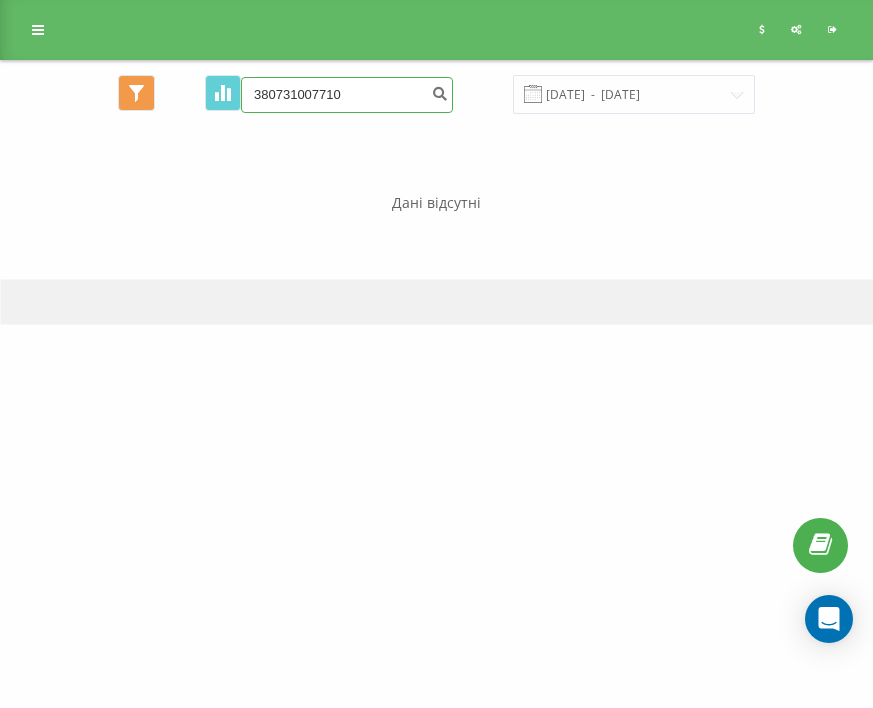 type on "380731007710" 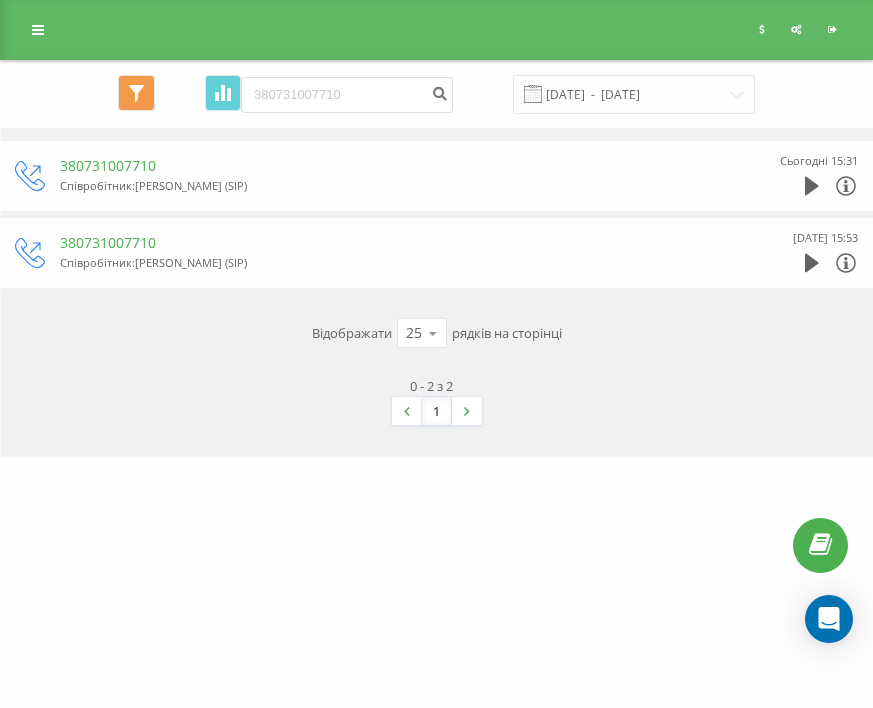 scroll, scrollTop: 0, scrollLeft: 0, axis: both 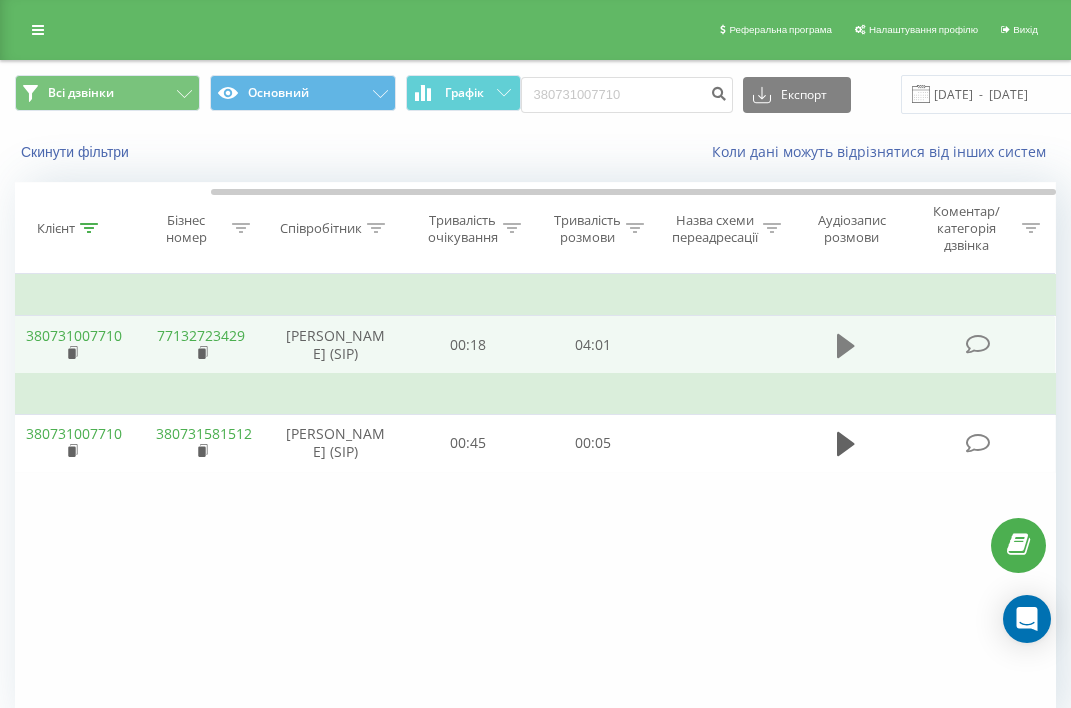 click 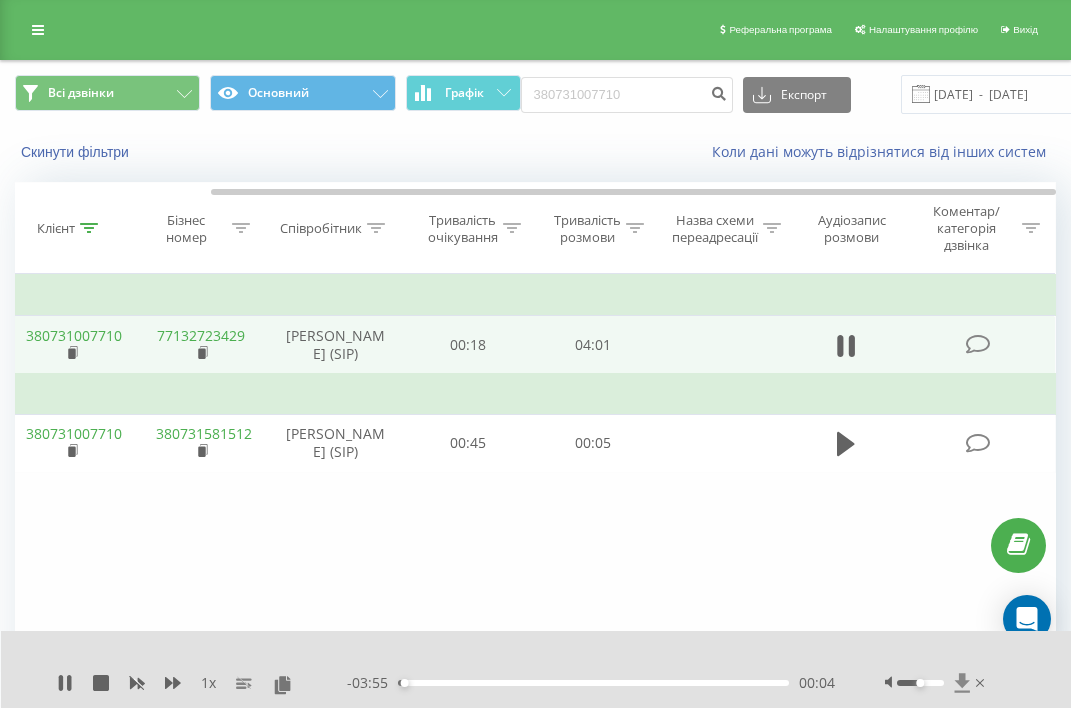 click 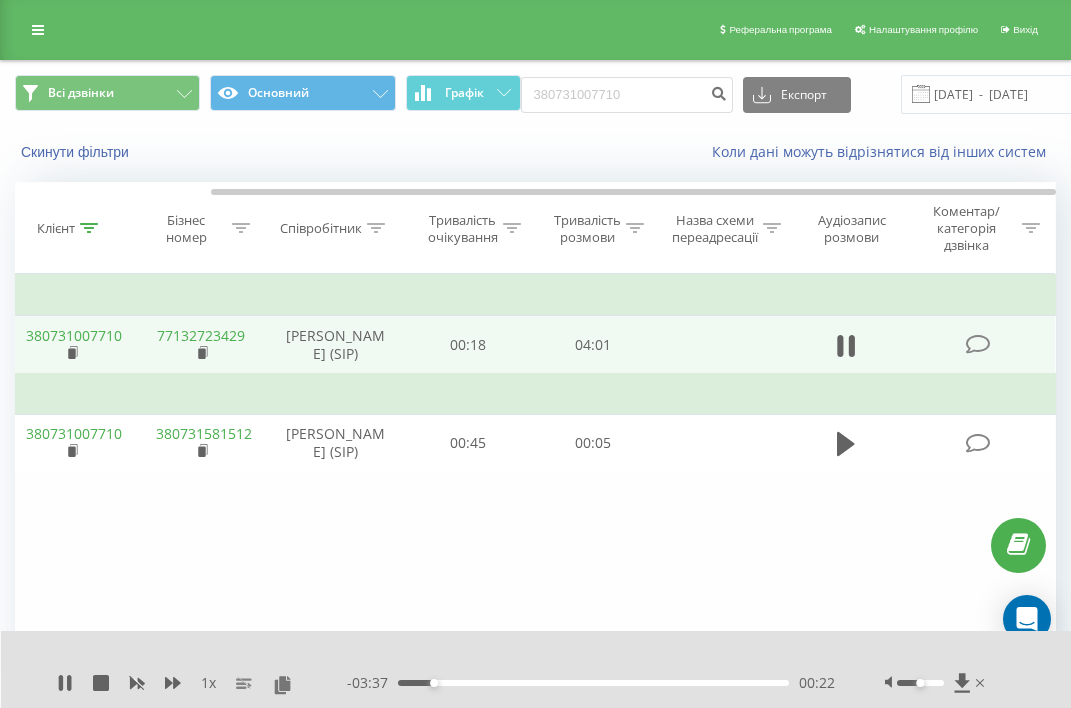 scroll, scrollTop: 0, scrollLeft: 184, axis: horizontal 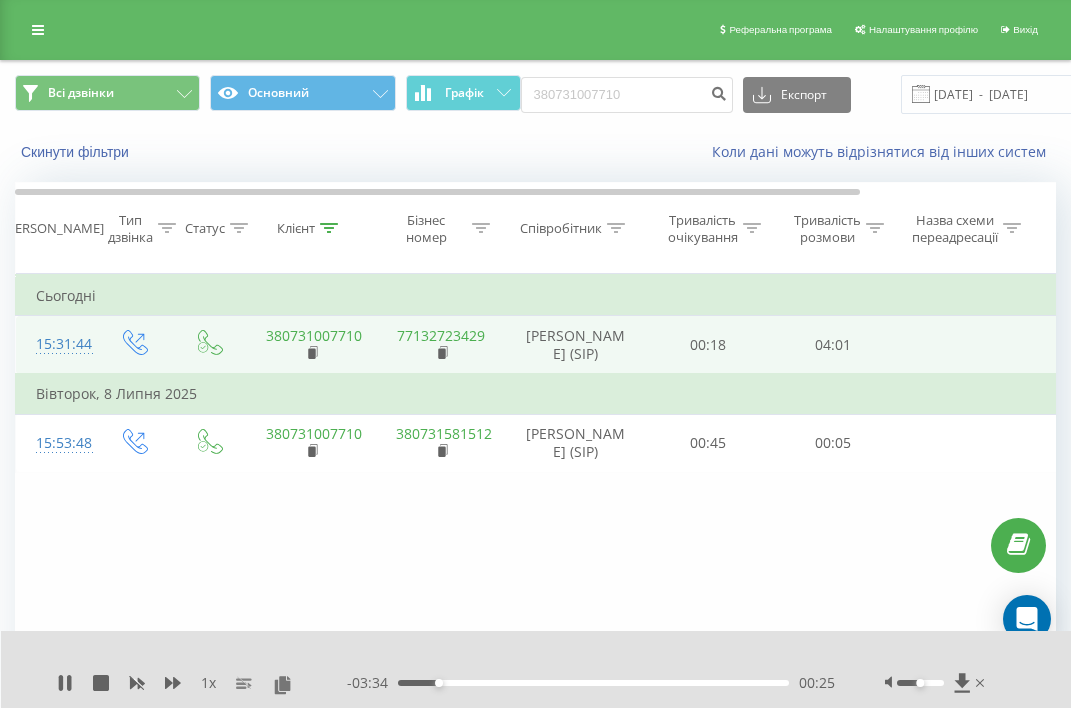 type 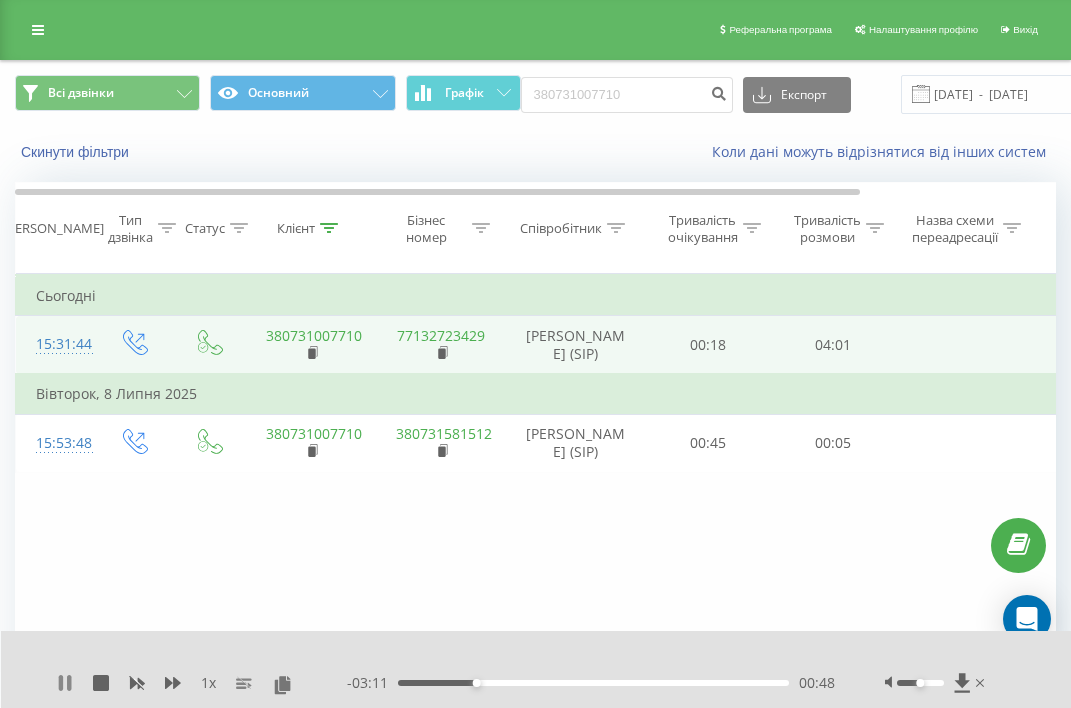 click 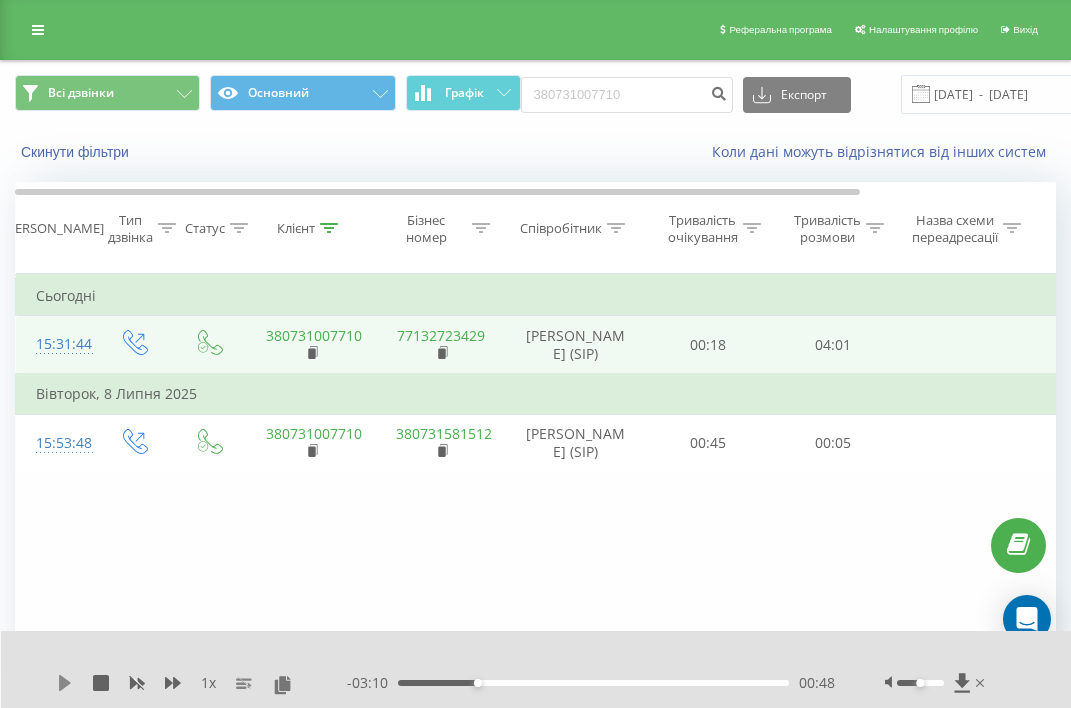 click 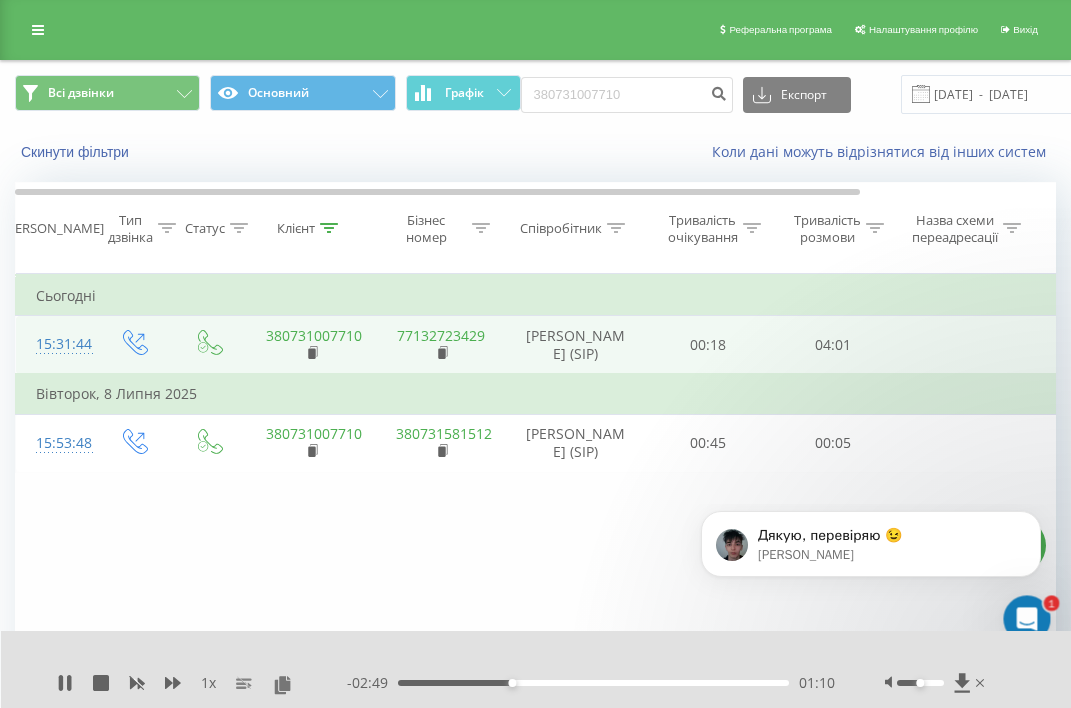 scroll, scrollTop: 0, scrollLeft: 0, axis: both 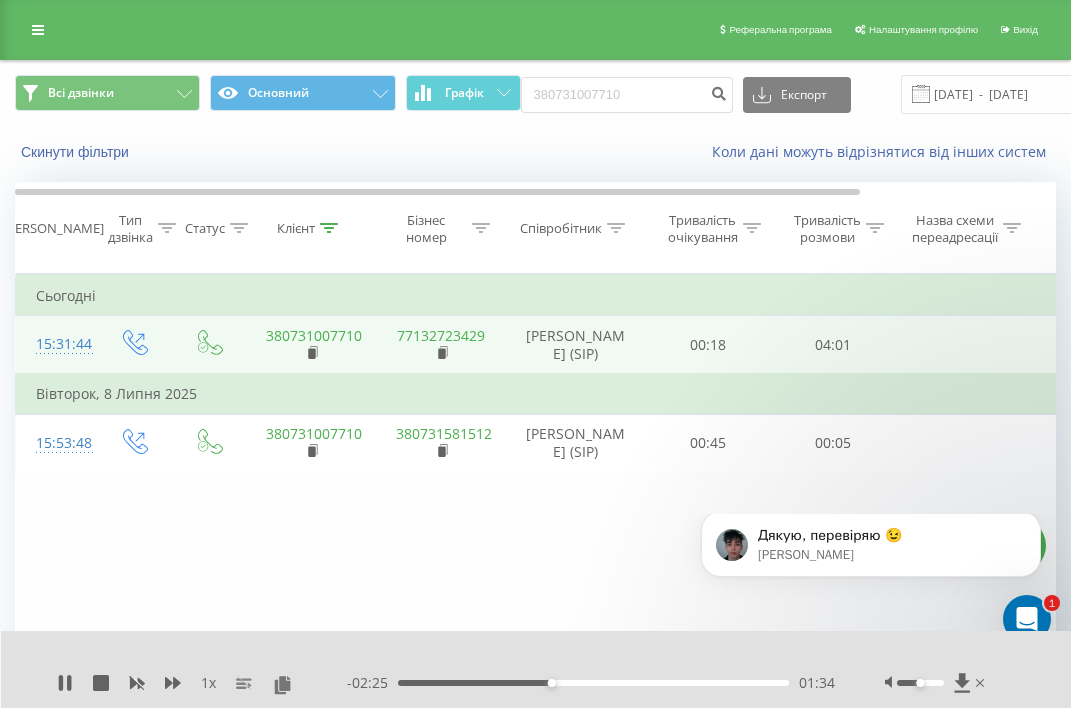 click on "01:34" at bounding box center (593, 683) 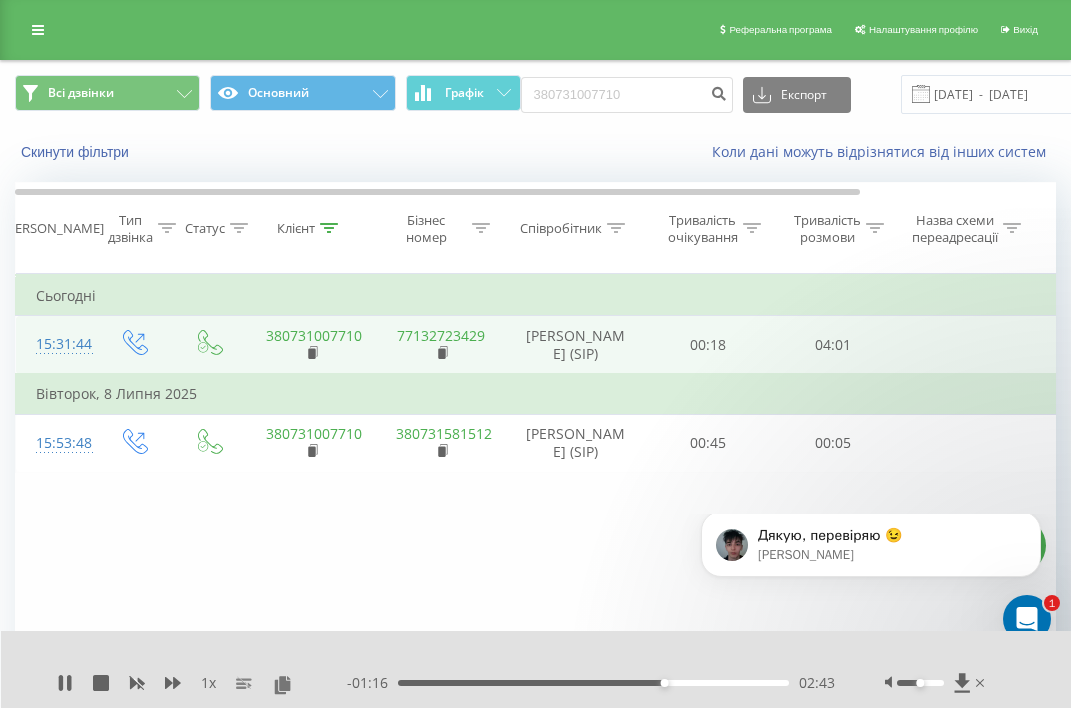 click on "02:43" at bounding box center (593, 683) 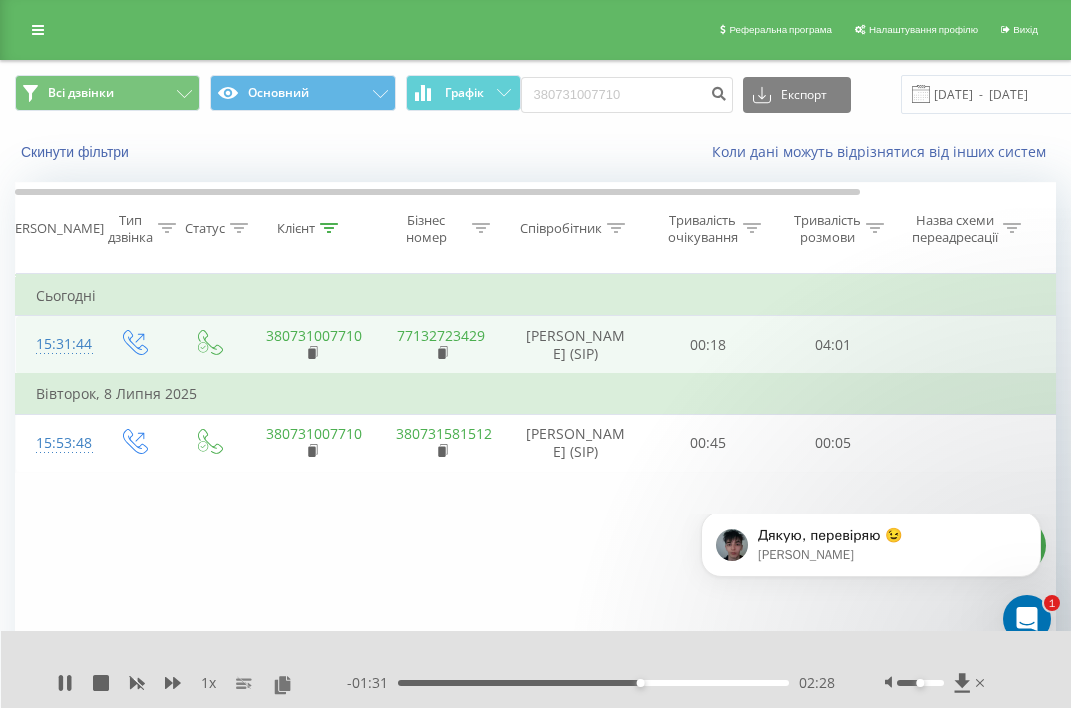 click on "02:28" at bounding box center (593, 683) 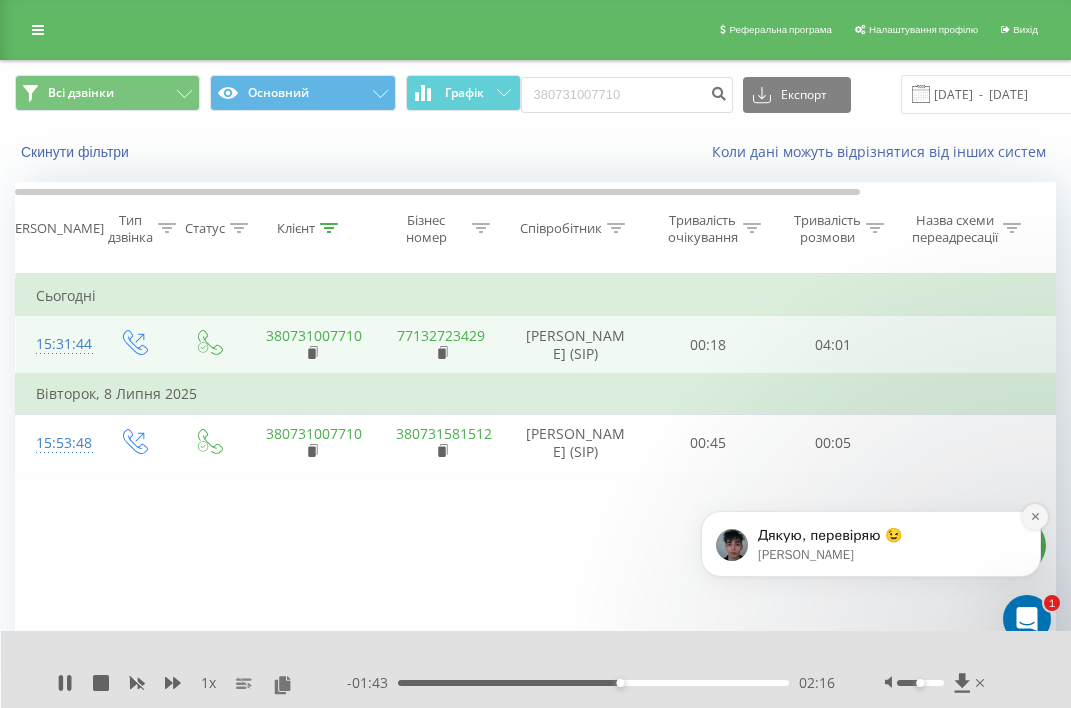 click 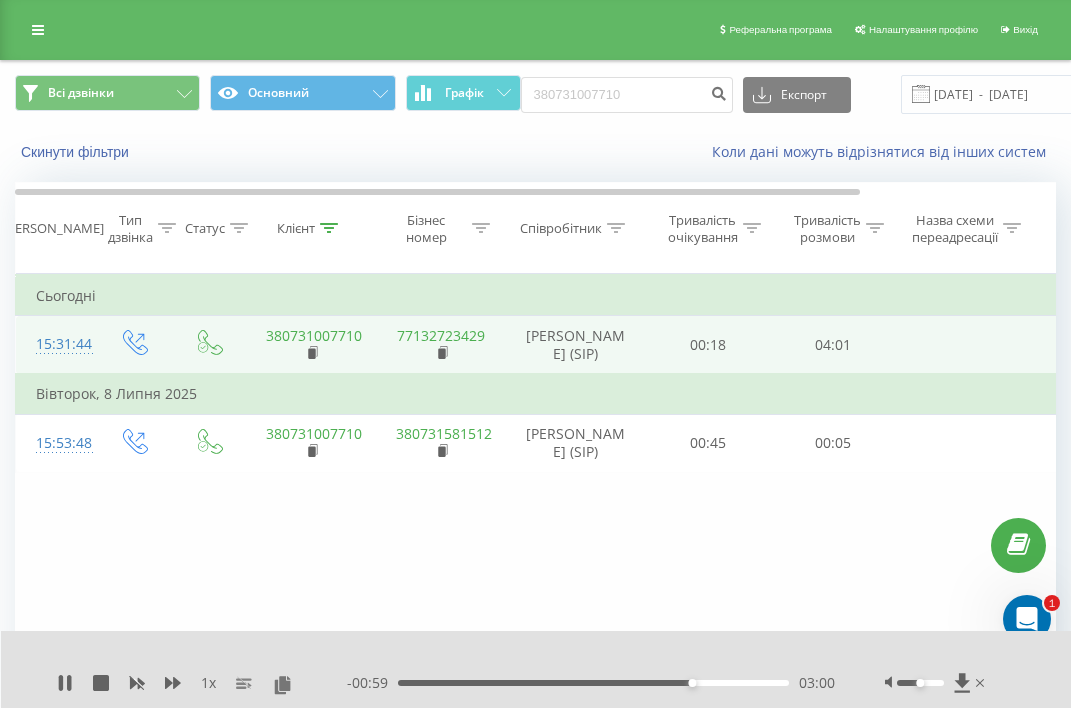 scroll, scrollTop: 120, scrollLeft: 0, axis: vertical 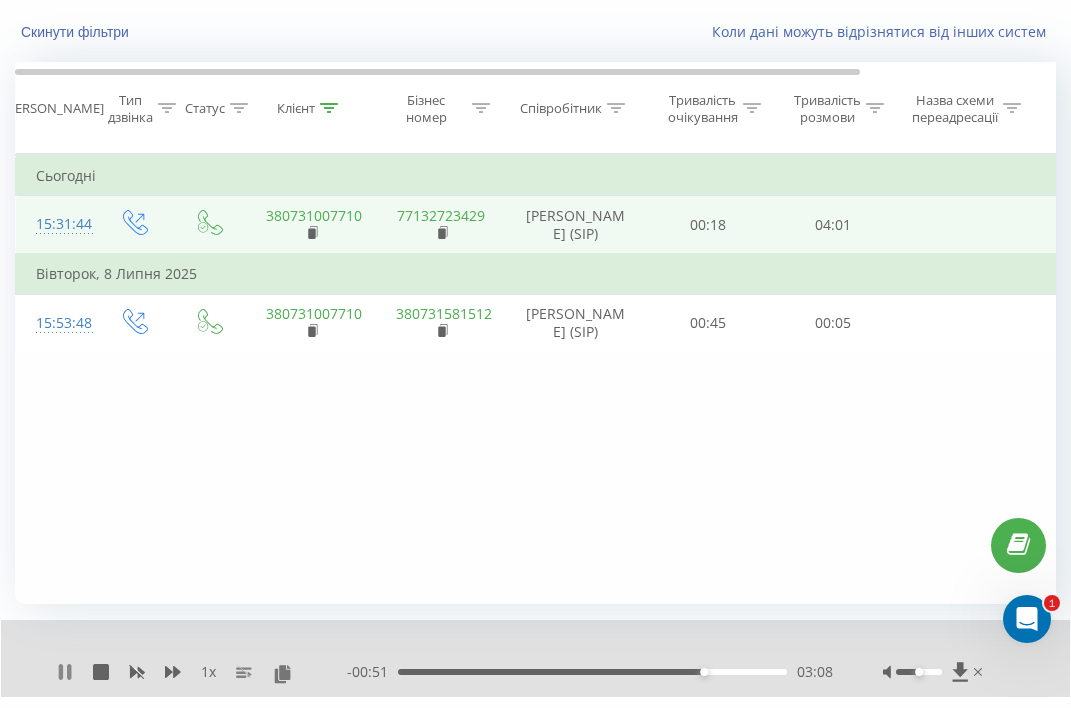 click 